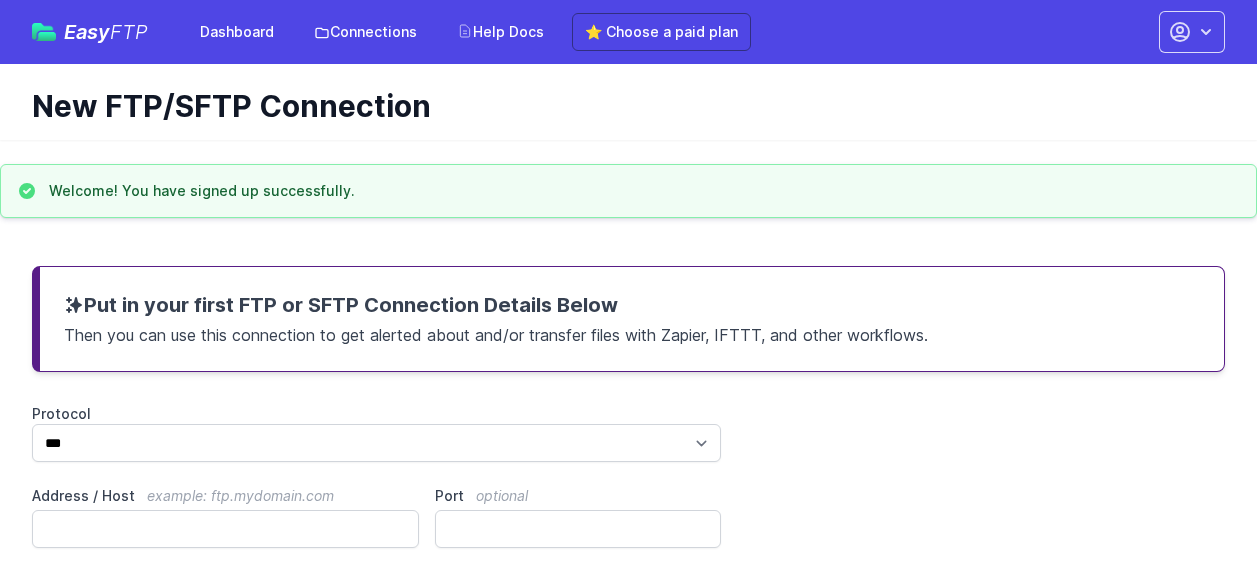 scroll, scrollTop: 0, scrollLeft: 0, axis: both 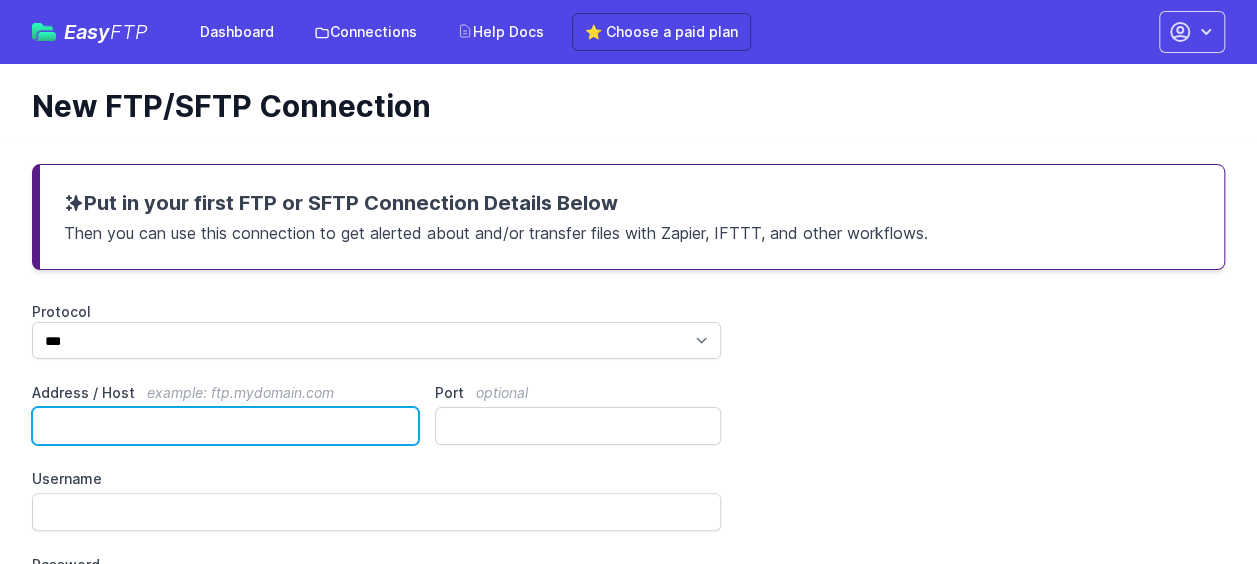 click on "Address / Host  example: ftp.mydomain.com" at bounding box center (225, 426) 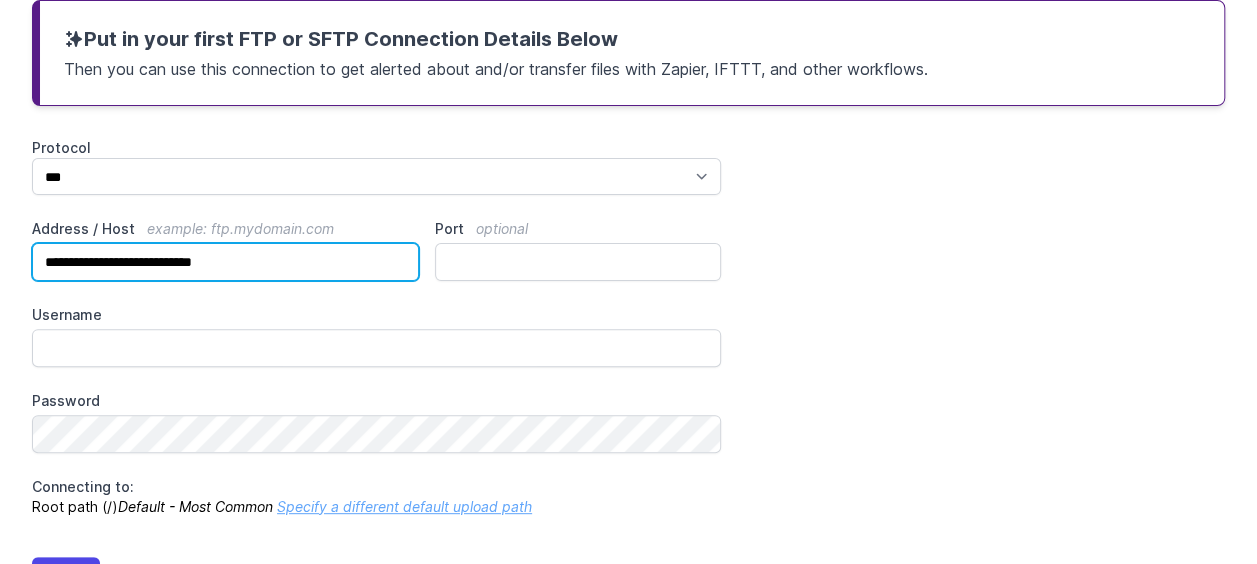 scroll, scrollTop: 163, scrollLeft: 0, axis: vertical 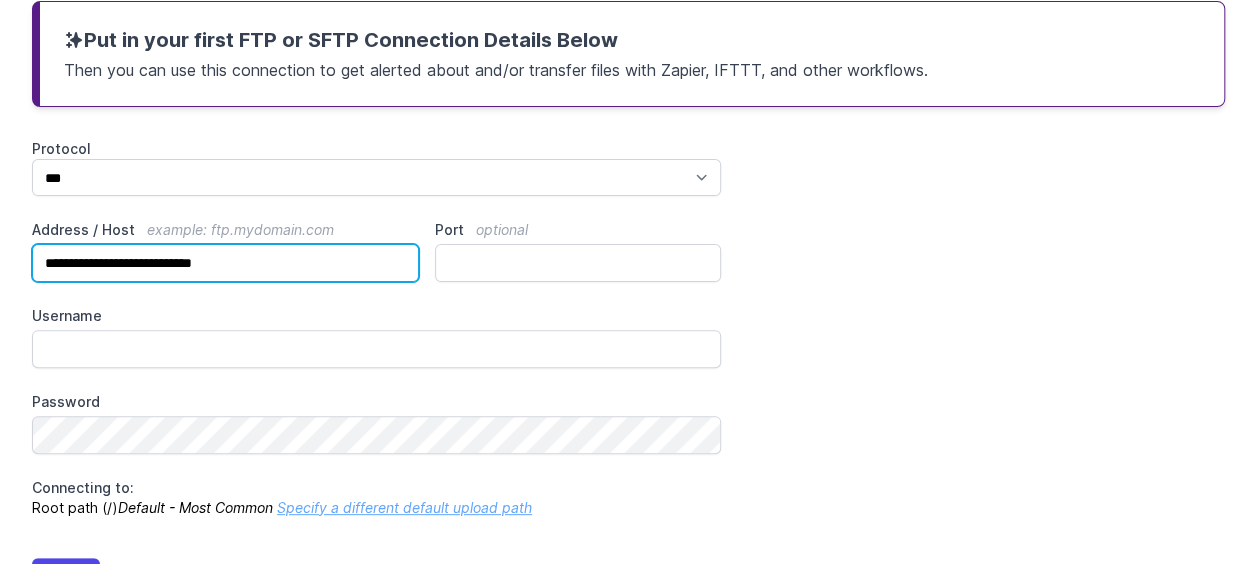 type on "**********" 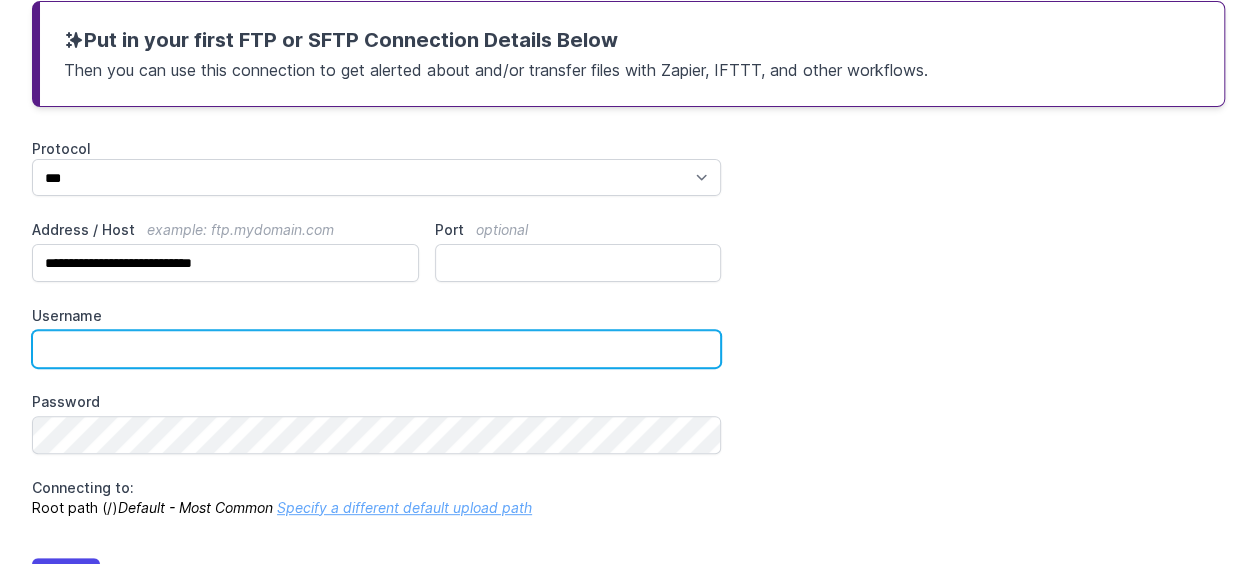 click on "Username" at bounding box center [376, 349] 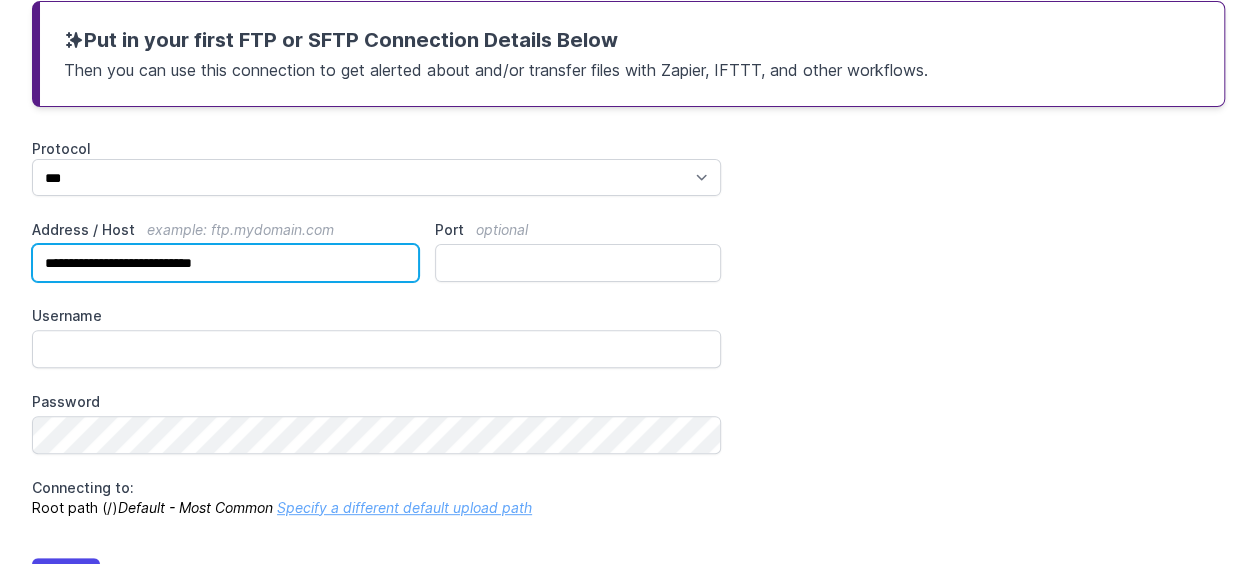 click on "**********" at bounding box center (225, 263) 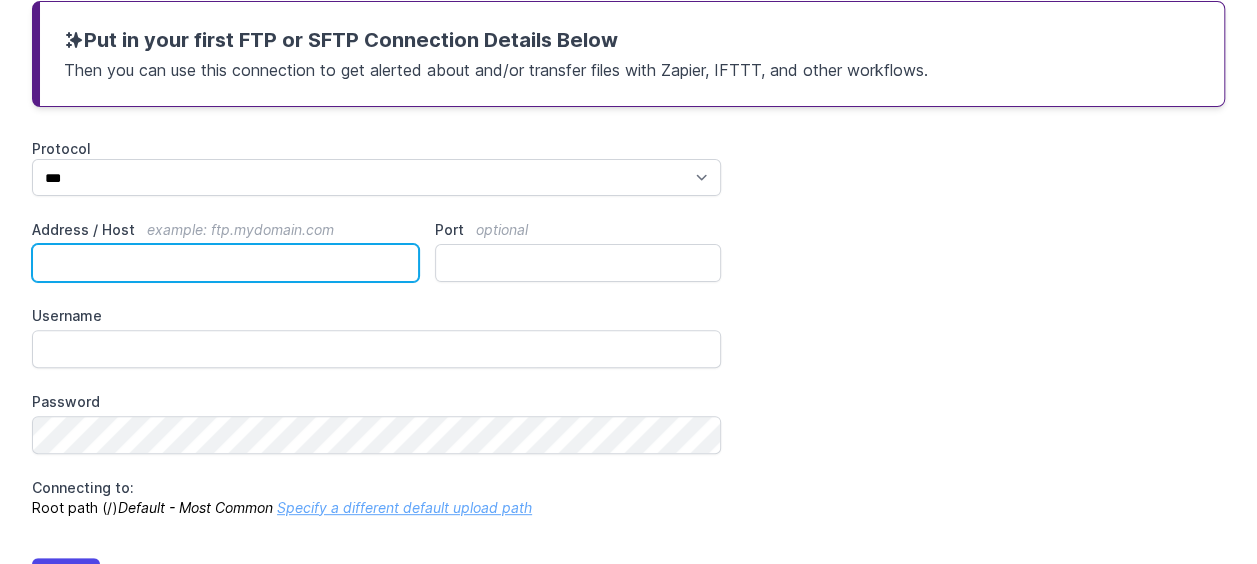 type 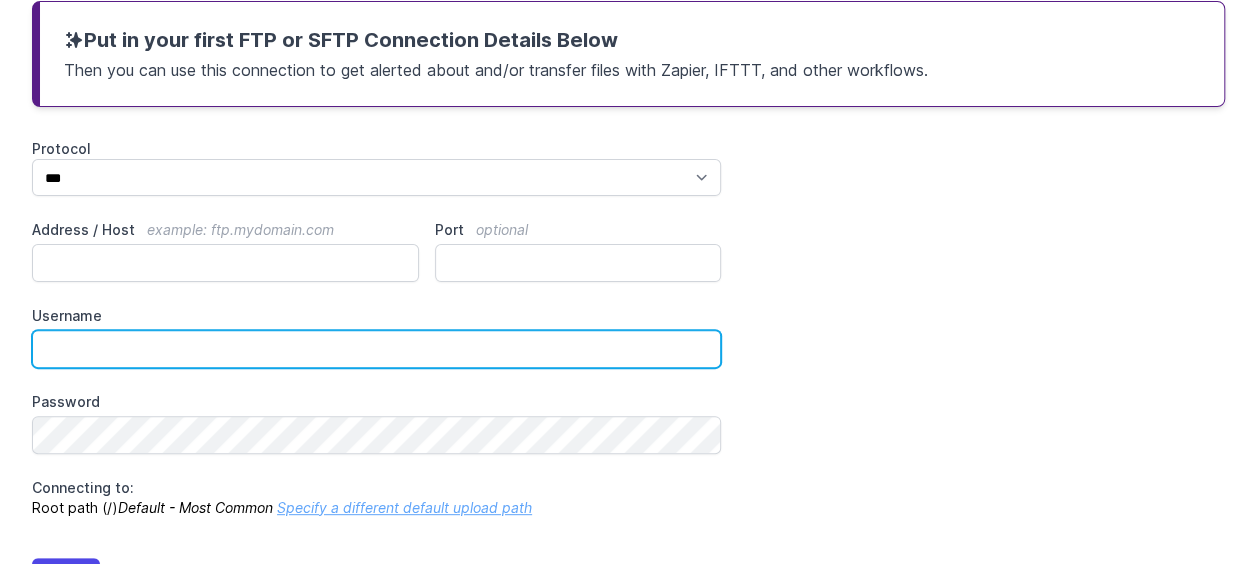 click on "Username" at bounding box center (376, 349) 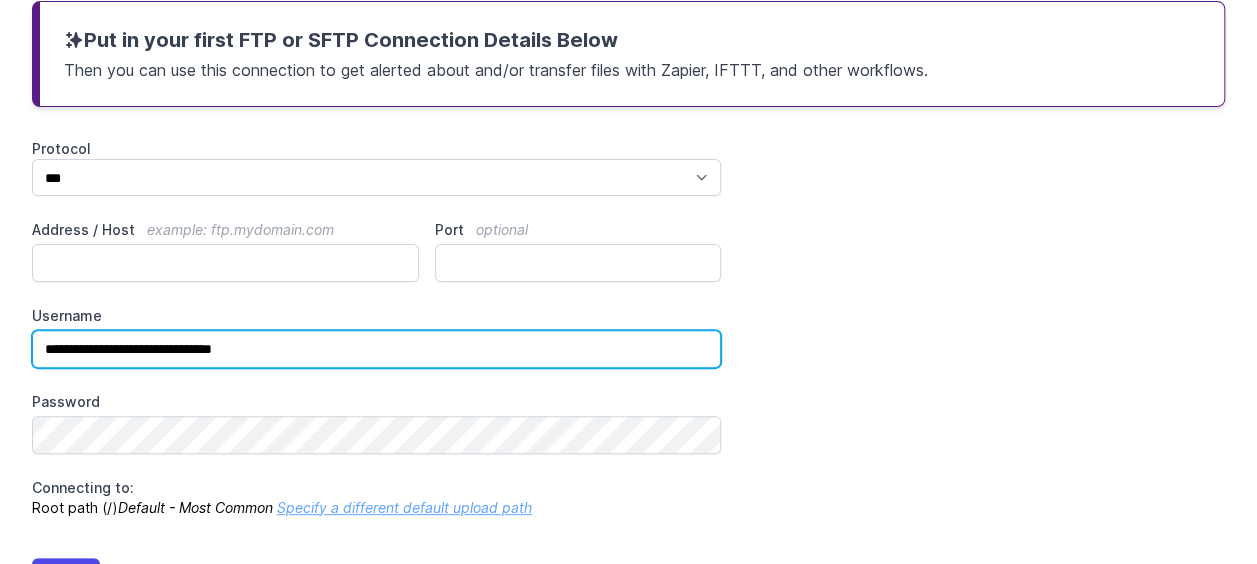 type on "**********" 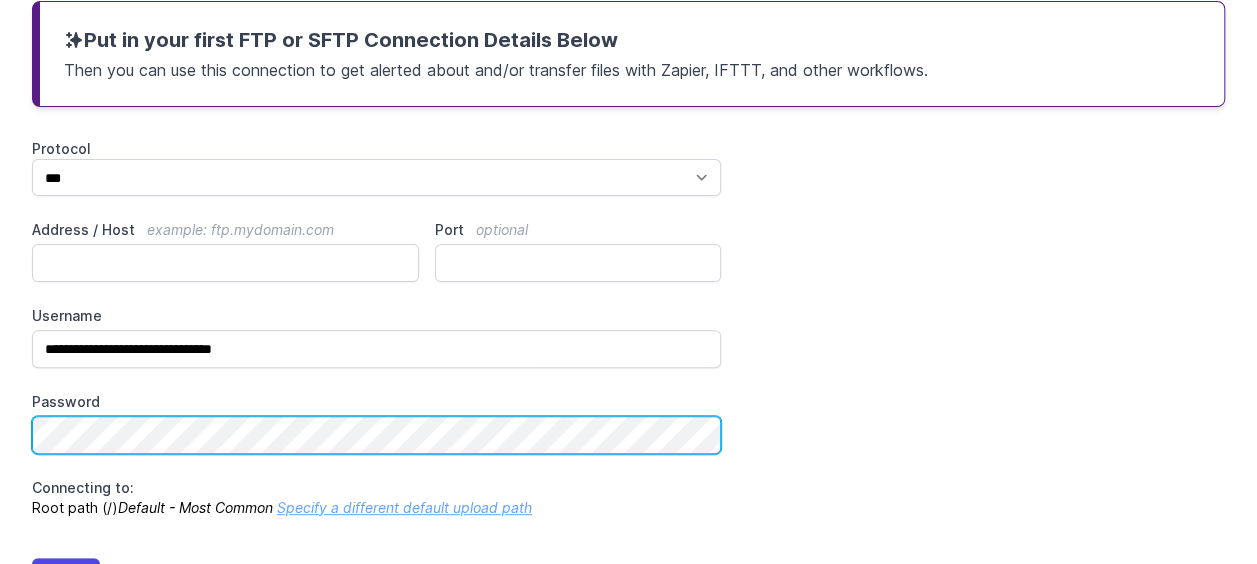 scroll, scrollTop: 248, scrollLeft: 0, axis: vertical 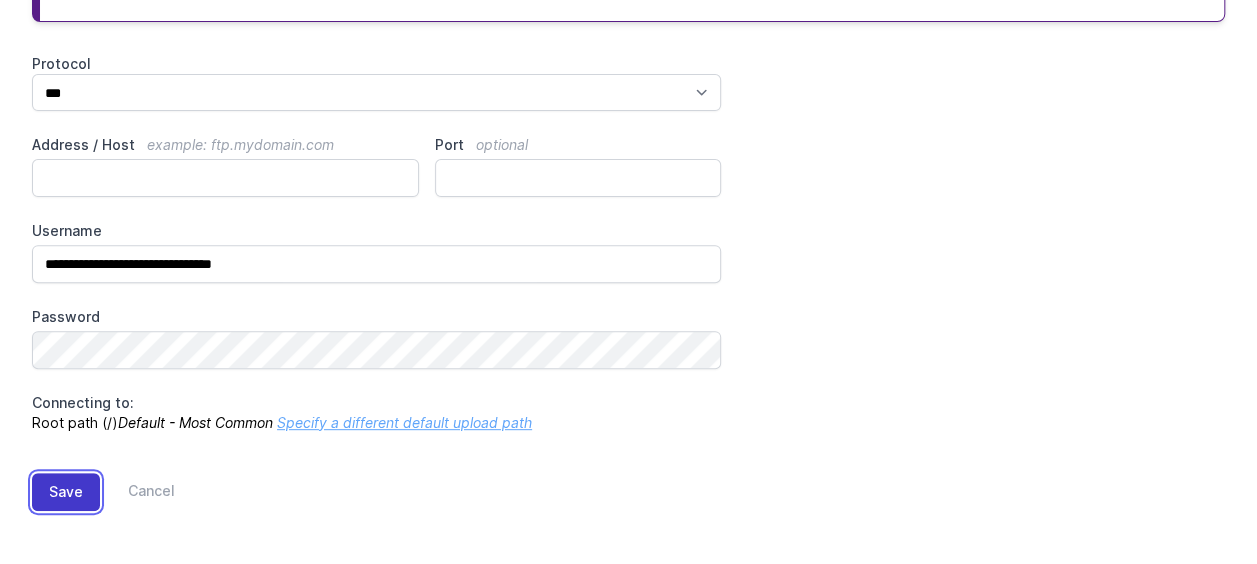 click on "Save" at bounding box center (66, 492) 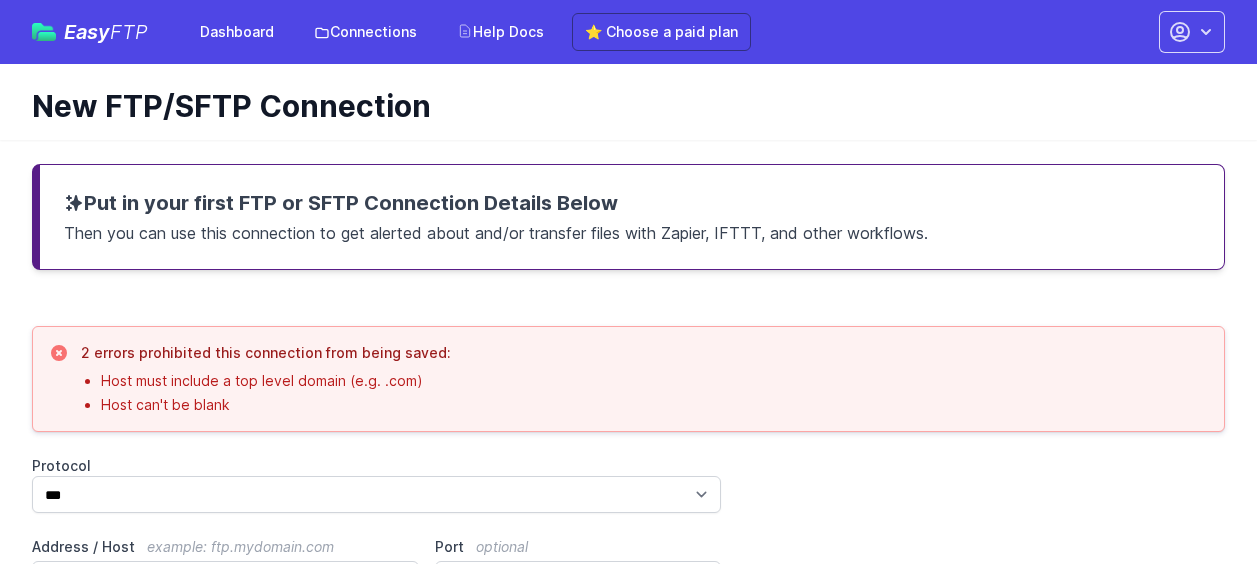 scroll, scrollTop: 0, scrollLeft: 0, axis: both 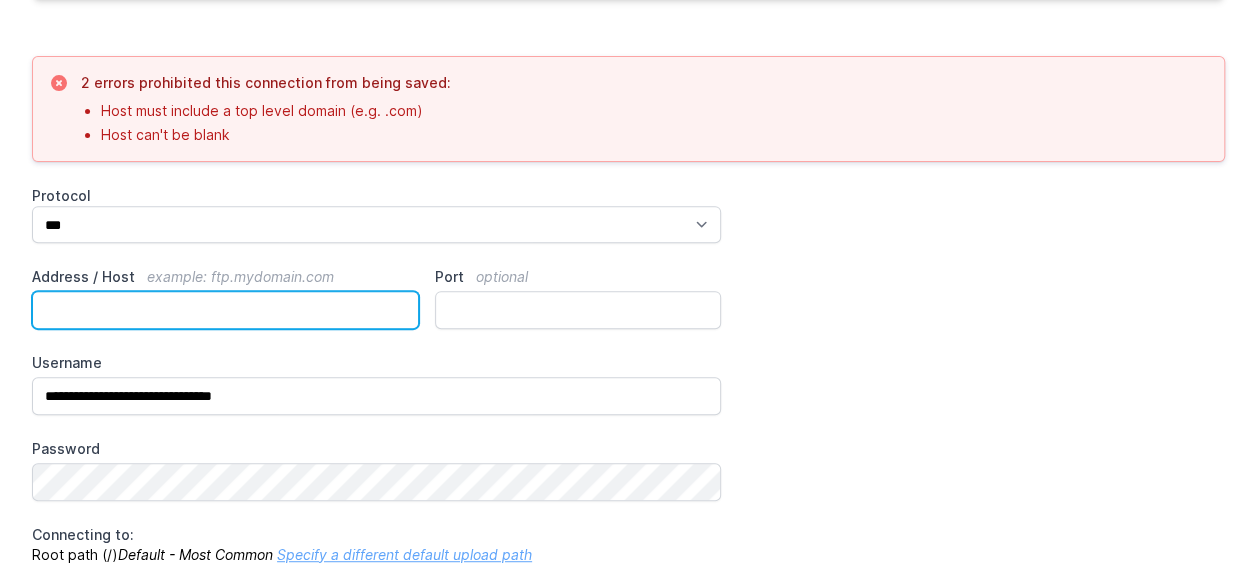 click on "Address / Host  example: ftp.mydomain.com" at bounding box center [225, 310] 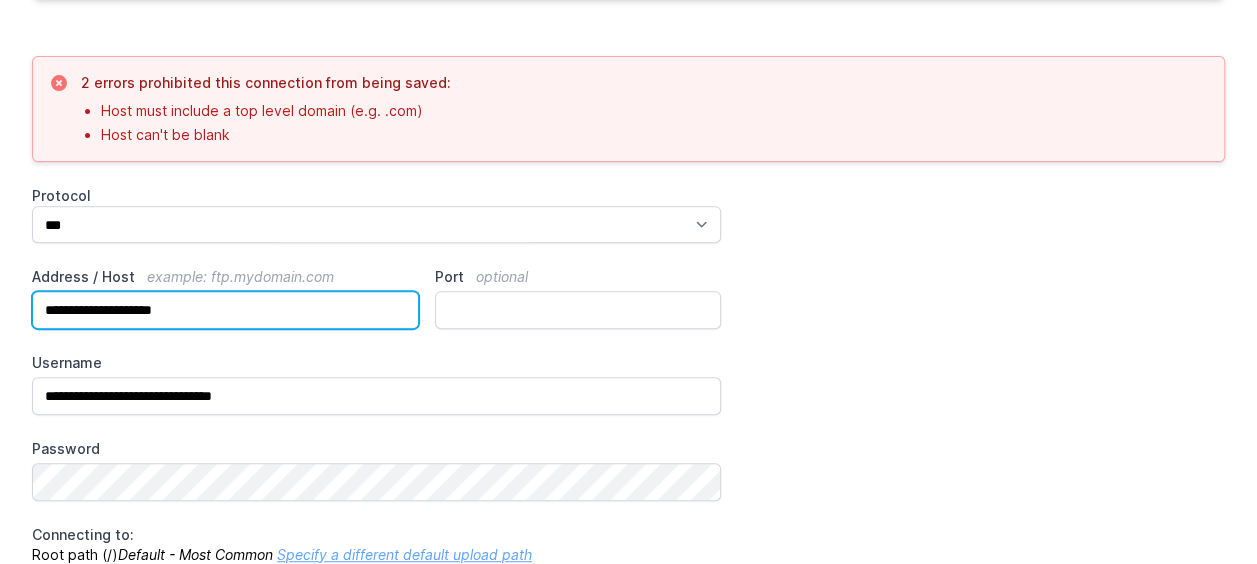 type on "**********" 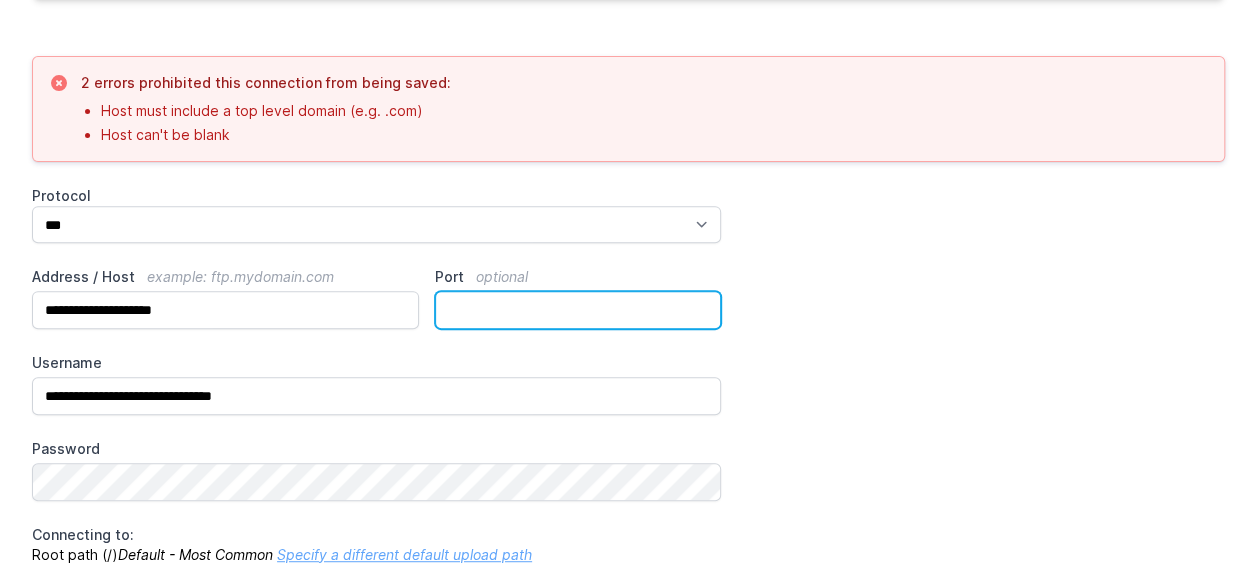 click on "Port  optional" at bounding box center (578, 310) 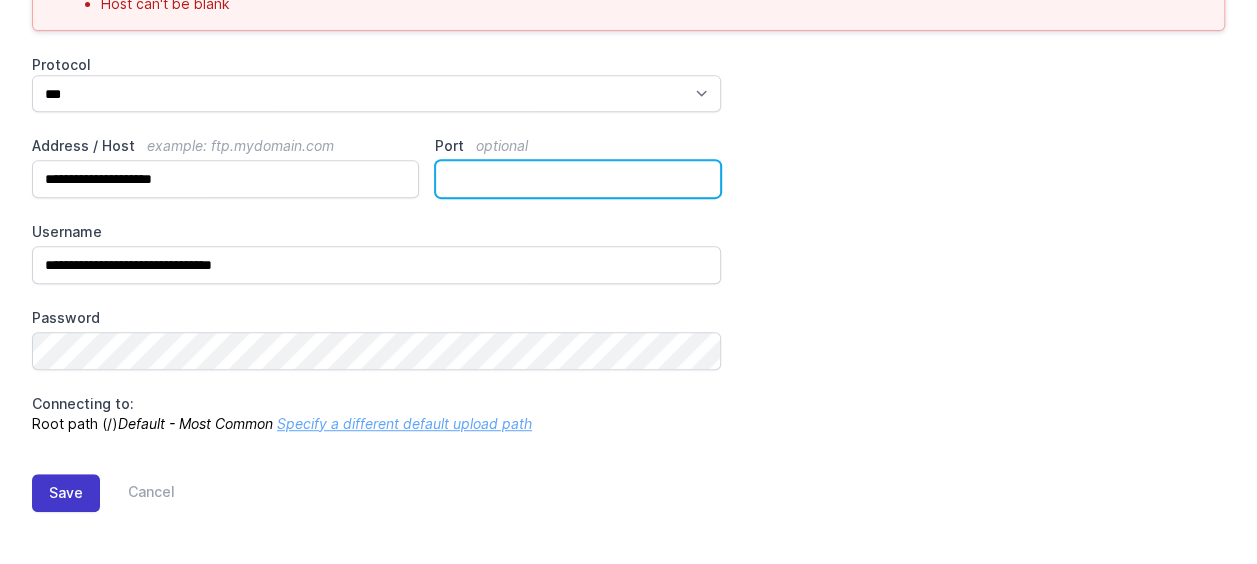 type on "***" 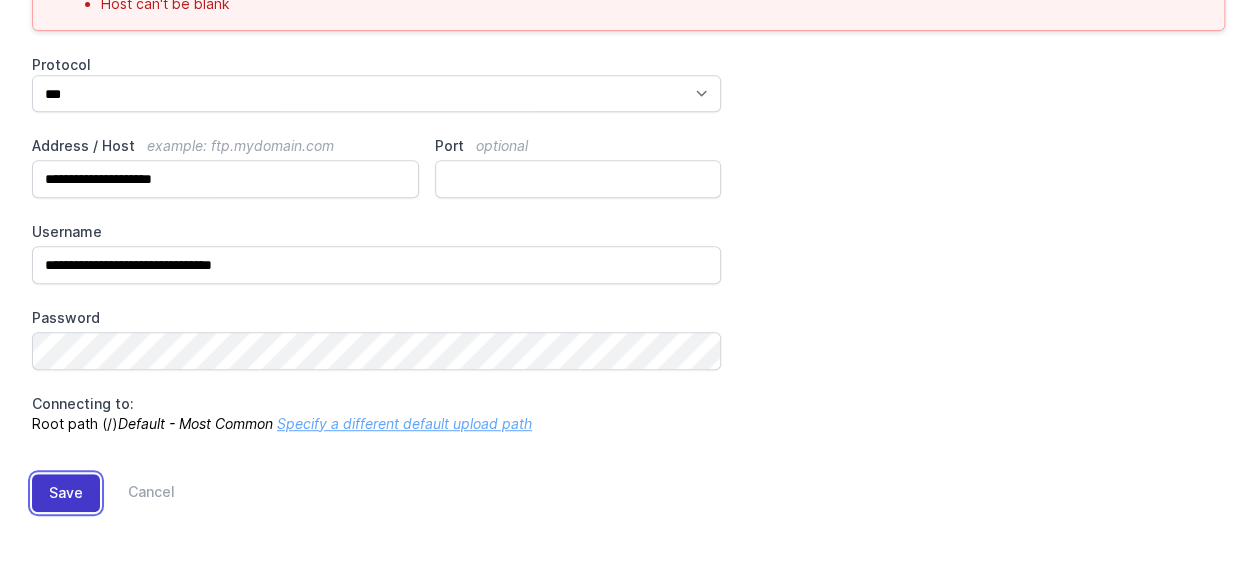 click on "Save" at bounding box center (66, 493) 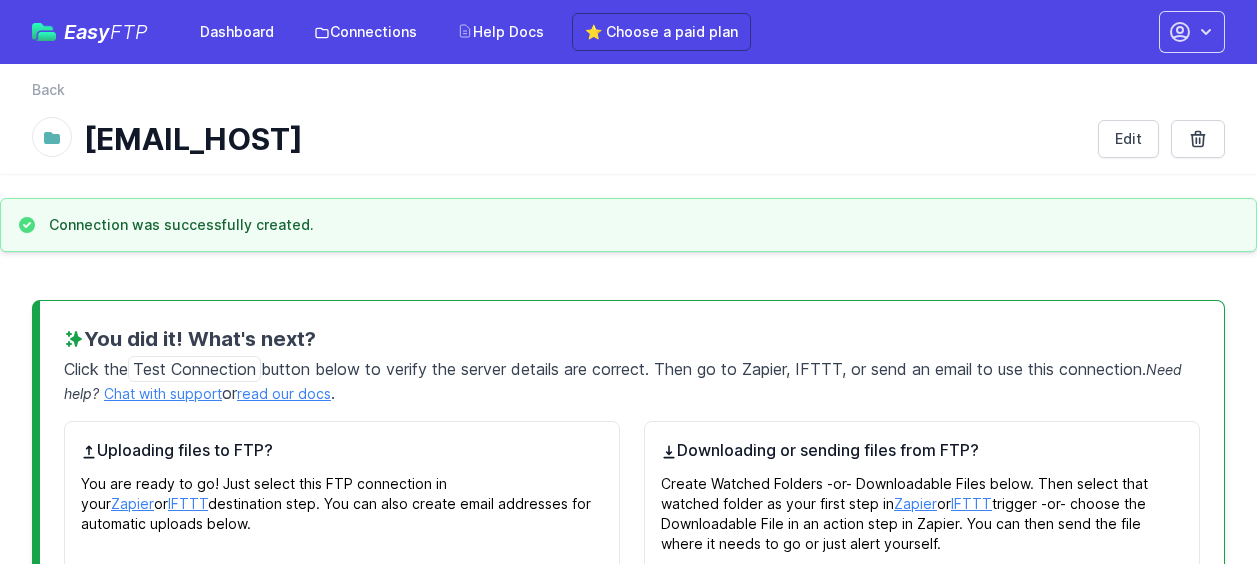 scroll, scrollTop: 0, scrollLeft: 0, axis: both 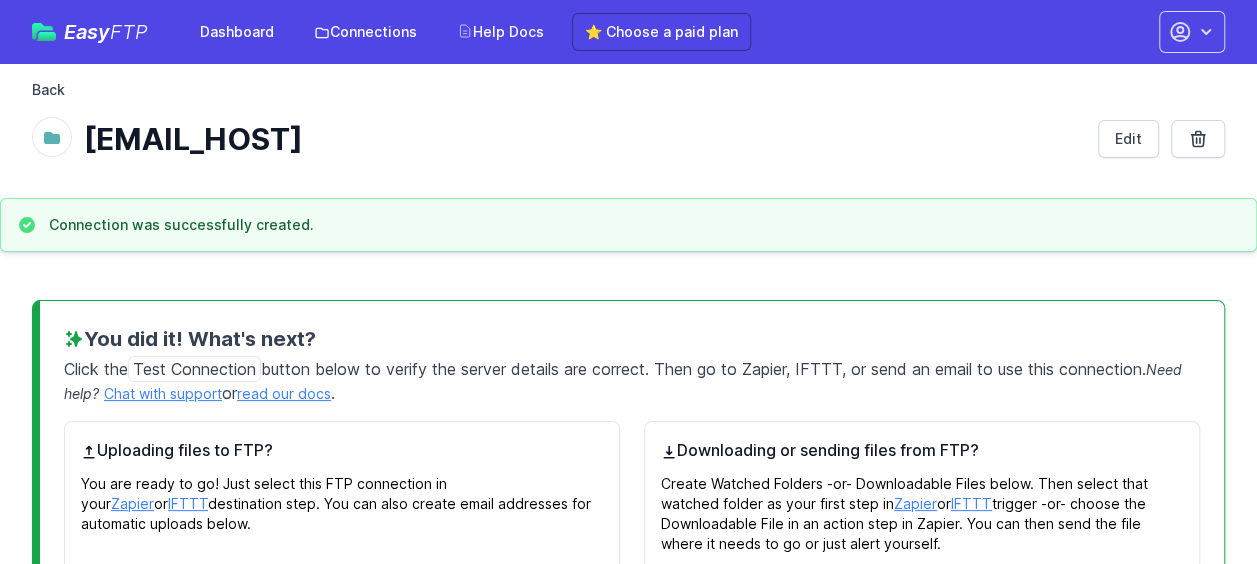 click on "Back" at bounding box center [48, 90] 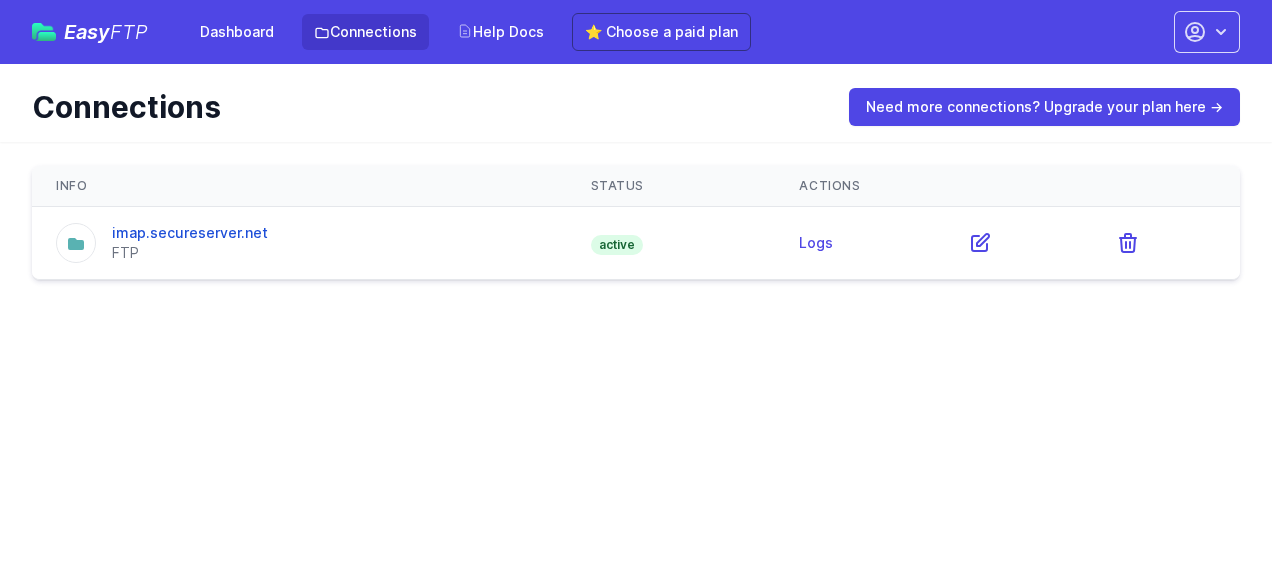 scroll, scrollTop: 0, scrollLeft: 0, axis: both 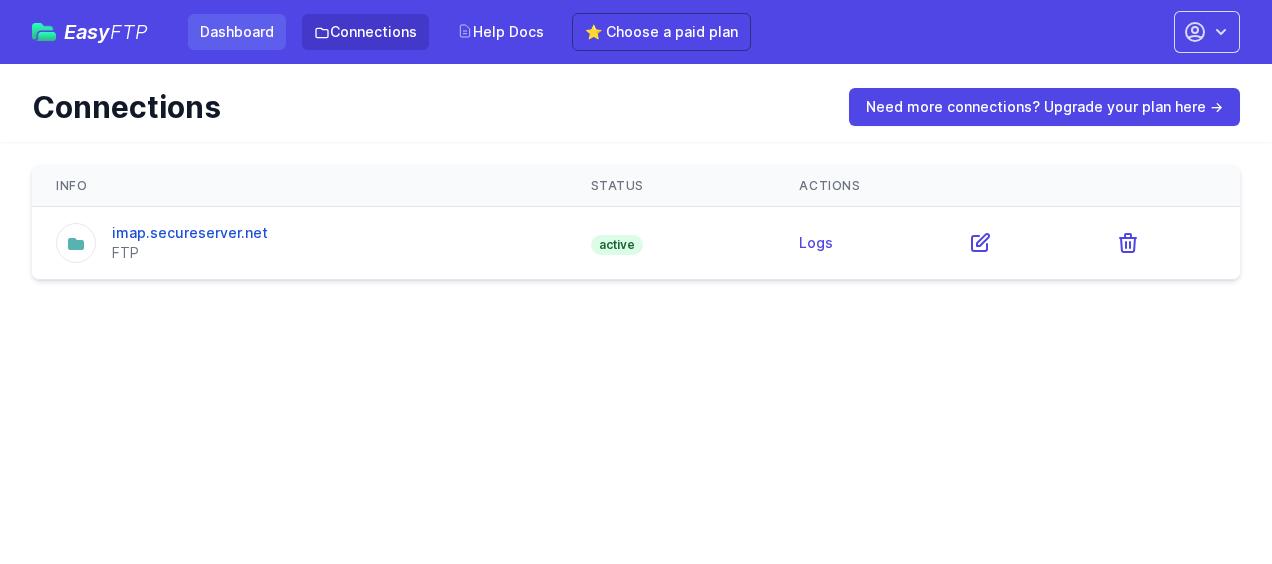 click on "Dashboard" at bounding box center [237, 32] 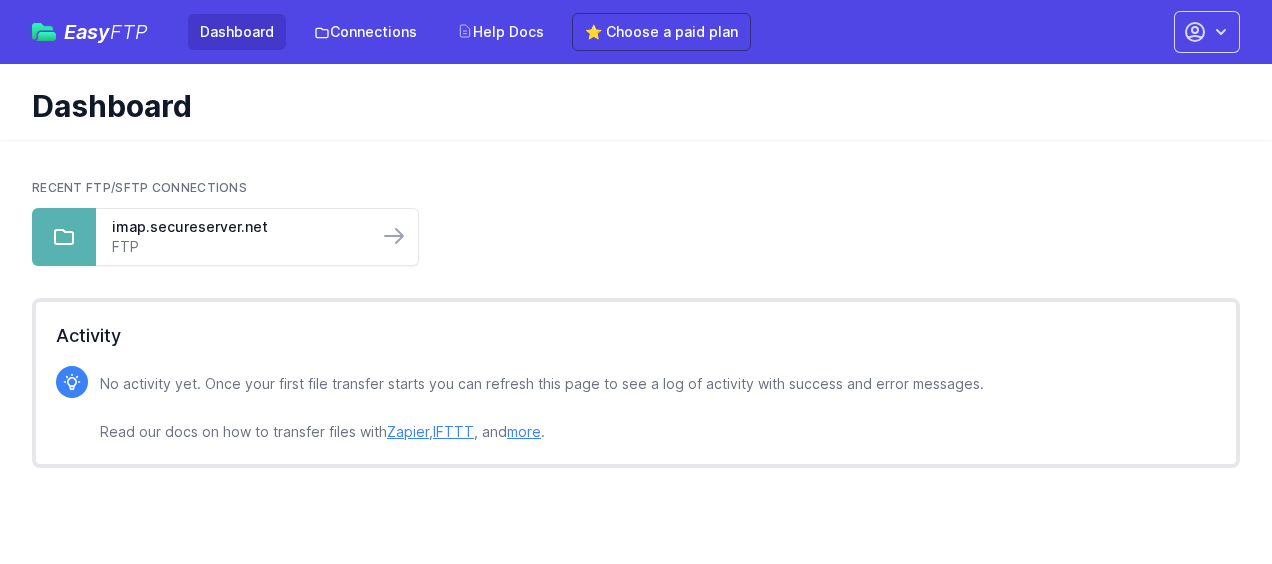 scroll, scrollTop: 0, scrollLeft: 0, axis: both 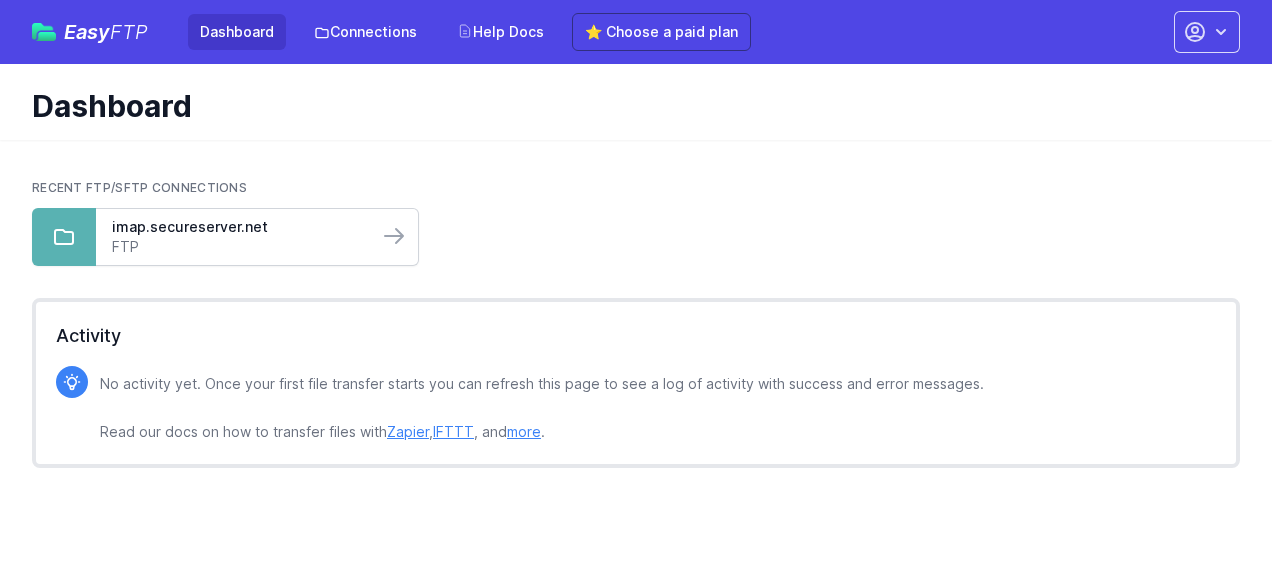 click on "FTP" at bounding box center (237, 247) 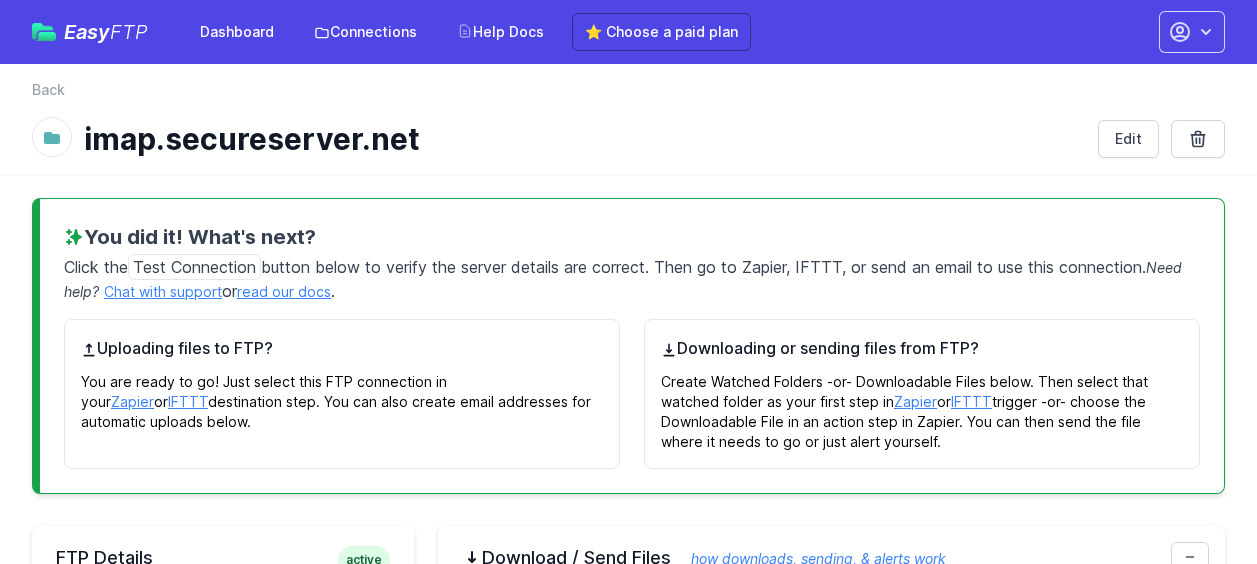 scroll, scrollTop: 0, scrollLeft: 0, axis: both 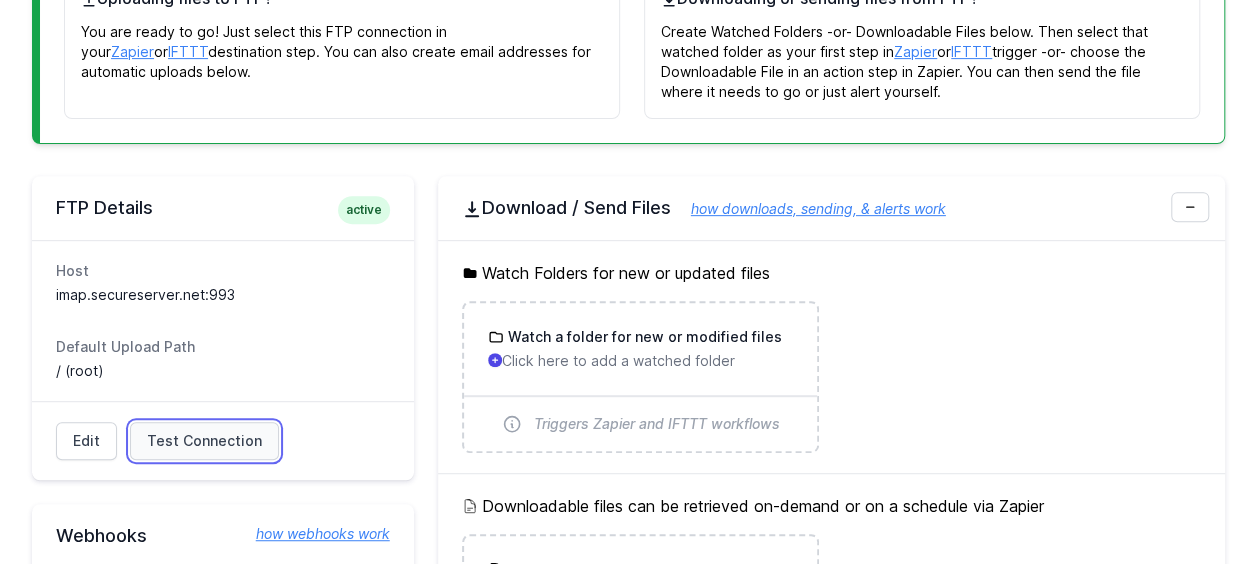 click on "Test Connection" at bounding box center (204, 441) 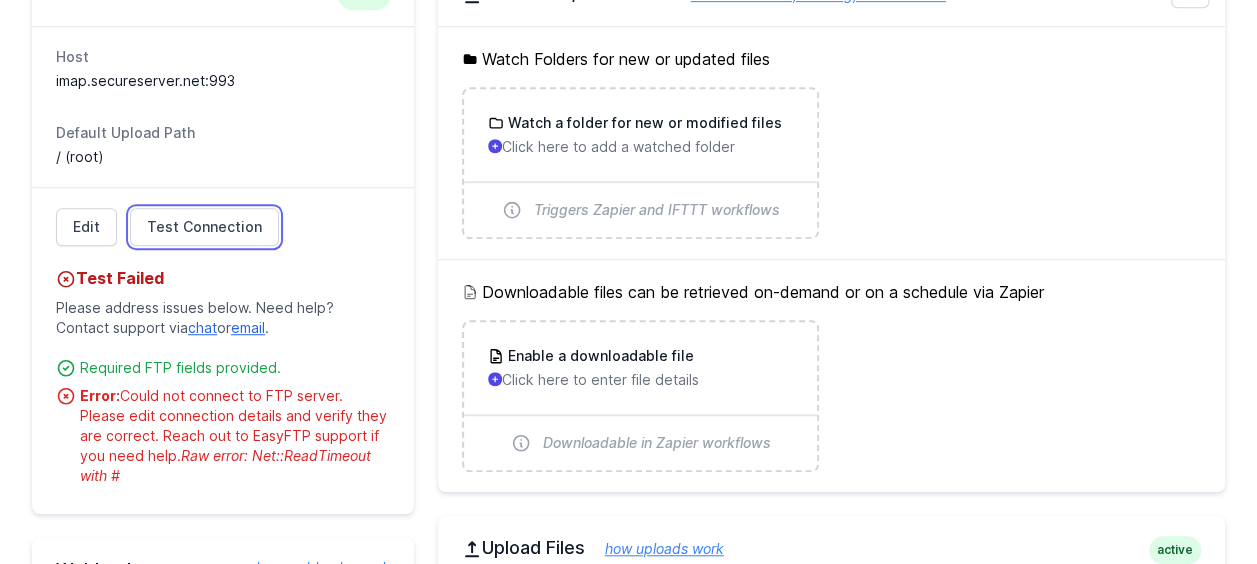 scroll, scrollTop: 568, scrollLeft: 0, axis: vertical 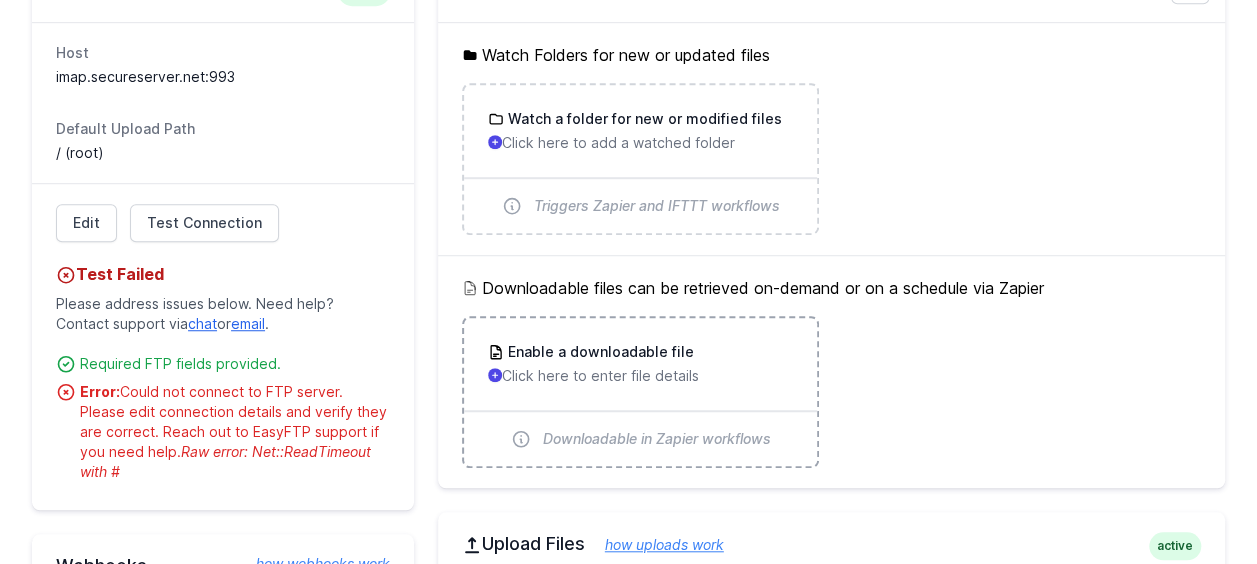 click on "Enable a downloadable file" at bounding box center (599, 352) 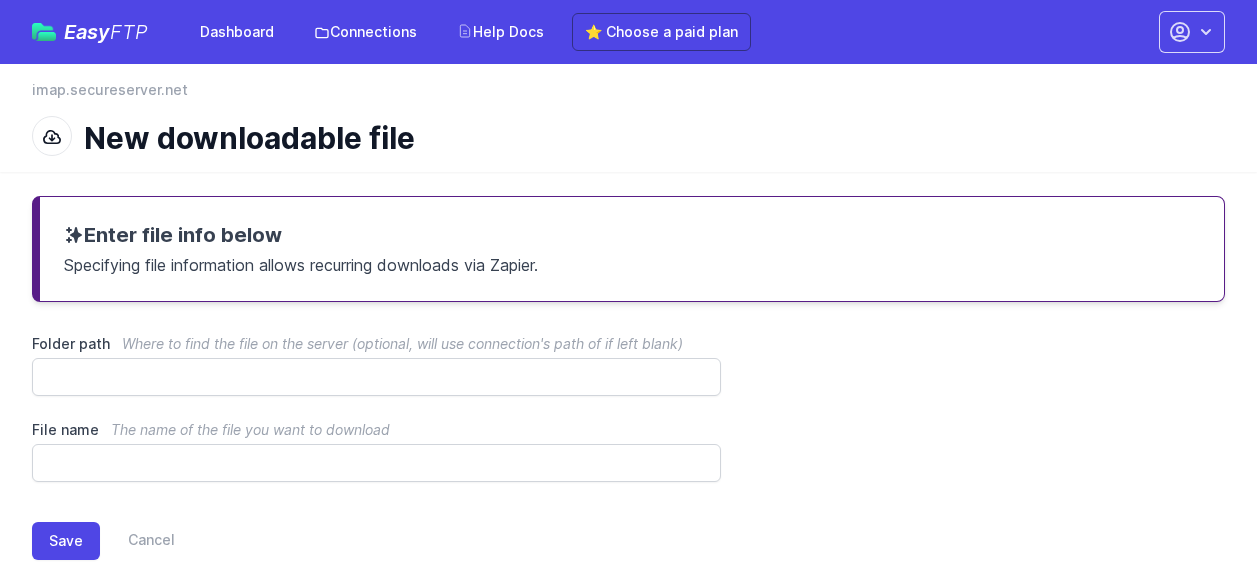 scroll, scrollTop: 0, scrollLeft: 0, axis: both 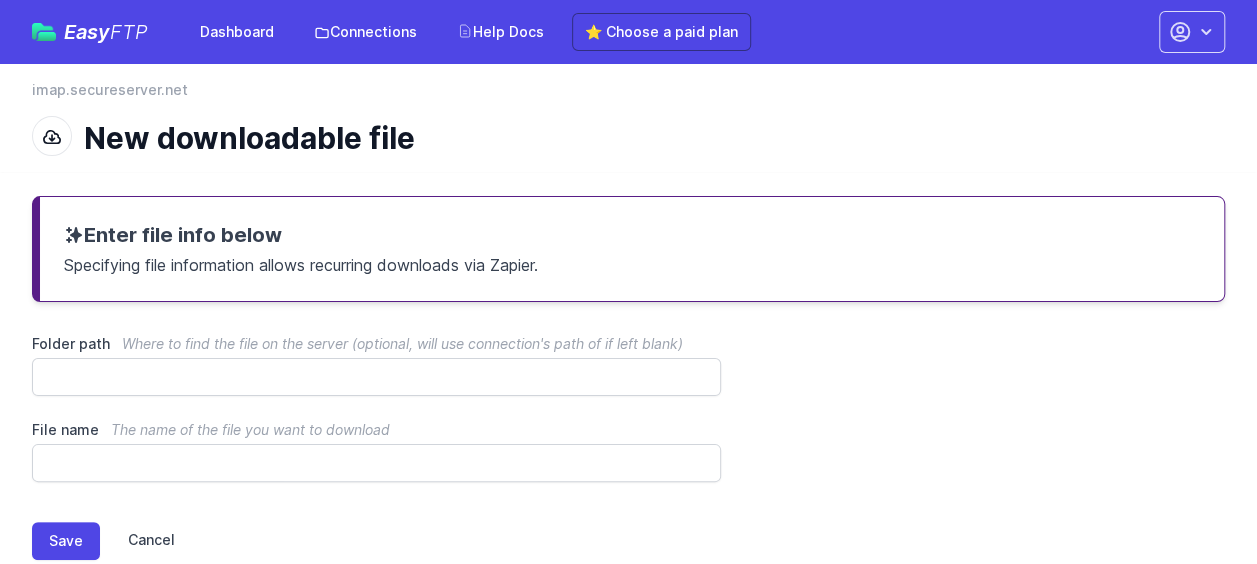 click on "Cancel" at bounding box center (137, 541) 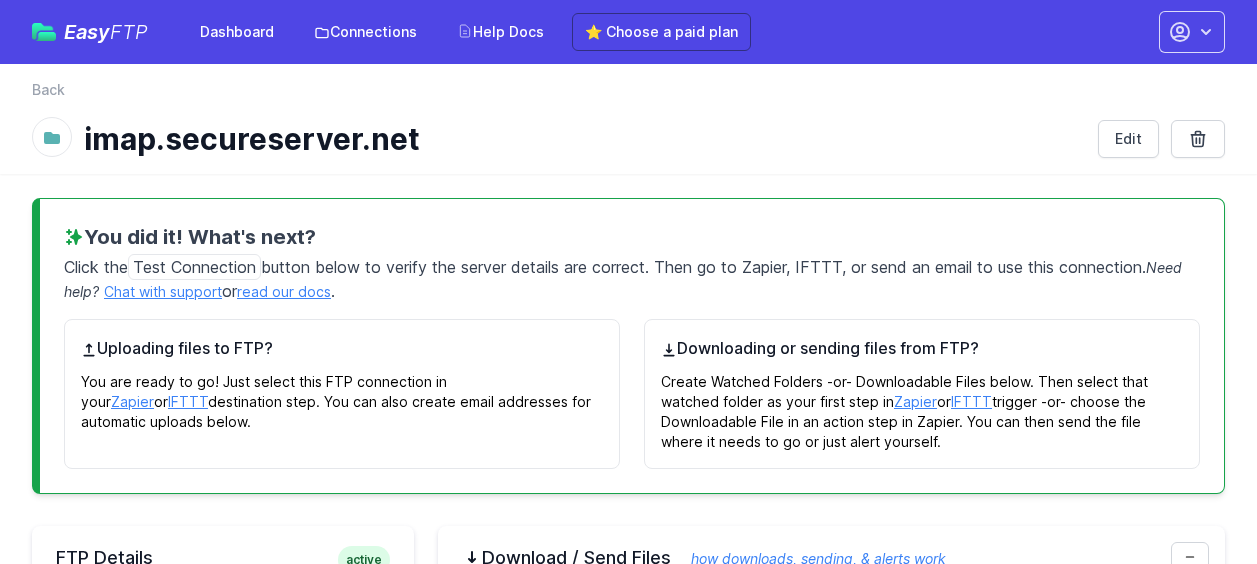scroll, scrollTop: 0, scrollLeft: 0, axis: both 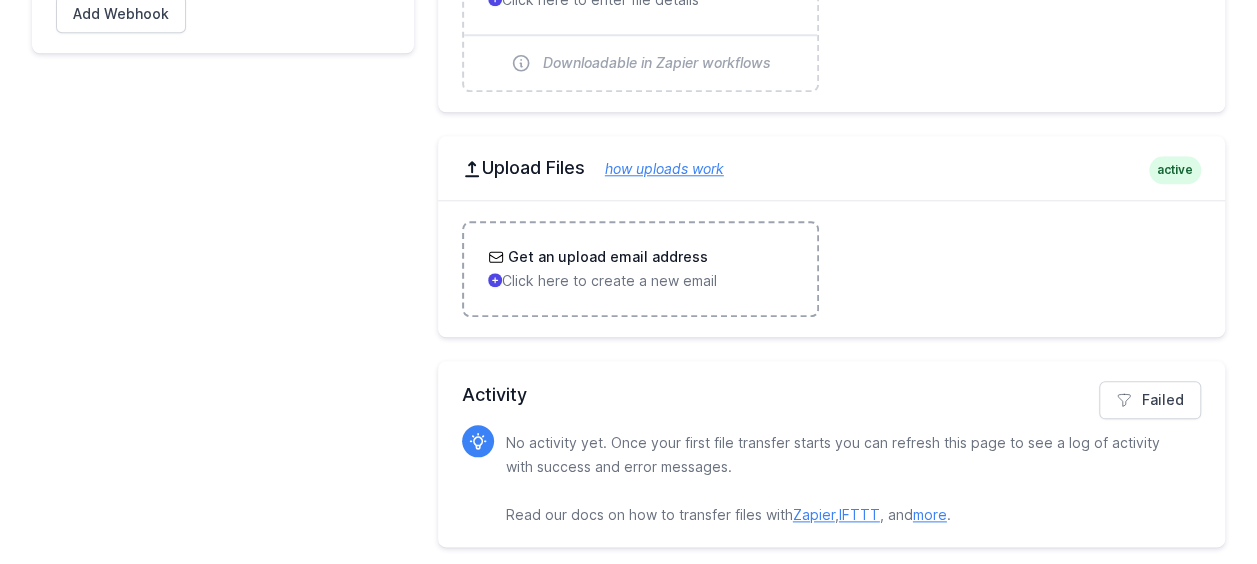 click on "Get an upload email address
Click here to create a new email" at bounding box center (641, 269) 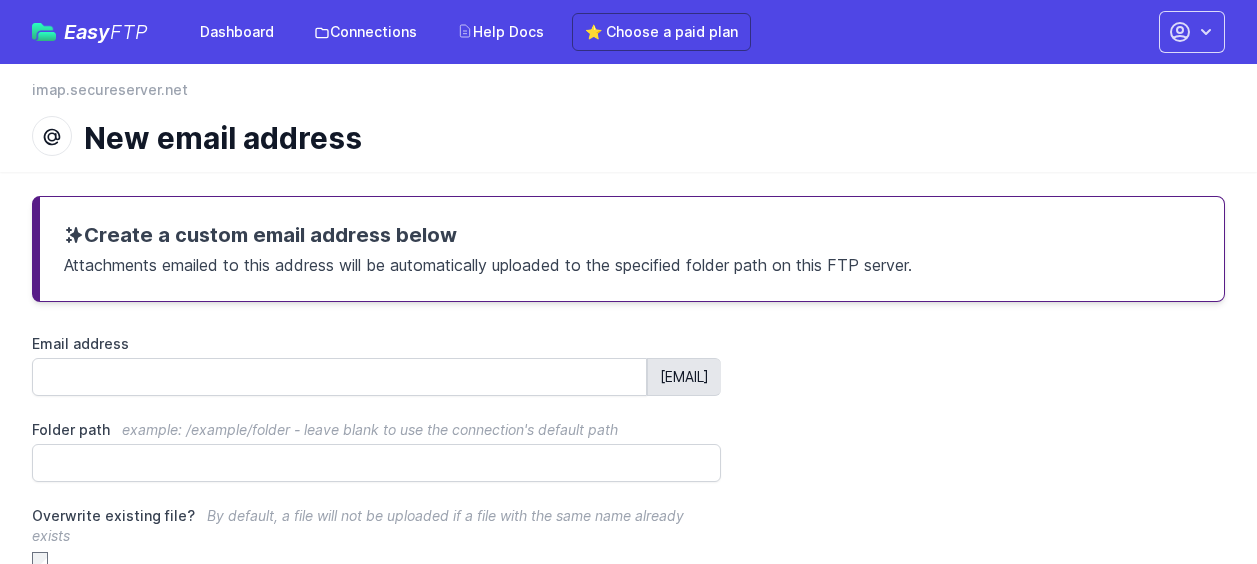 scroll, scrollTop: 0, scrollLeft: 0, axis: both 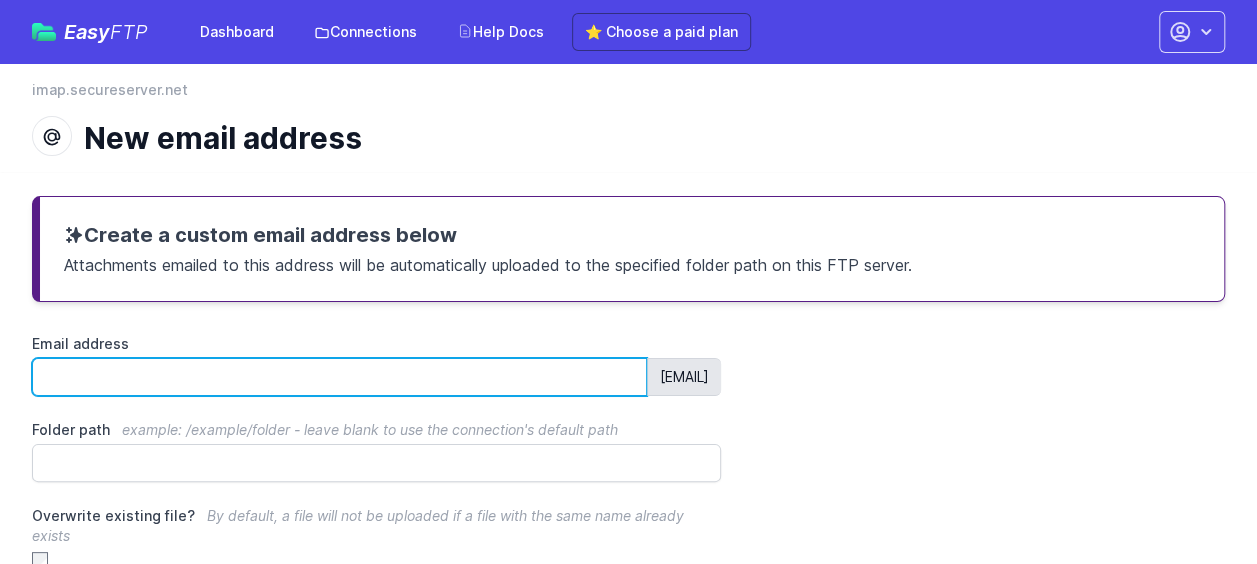 click on "Email address" at bounding box center (339, 377) 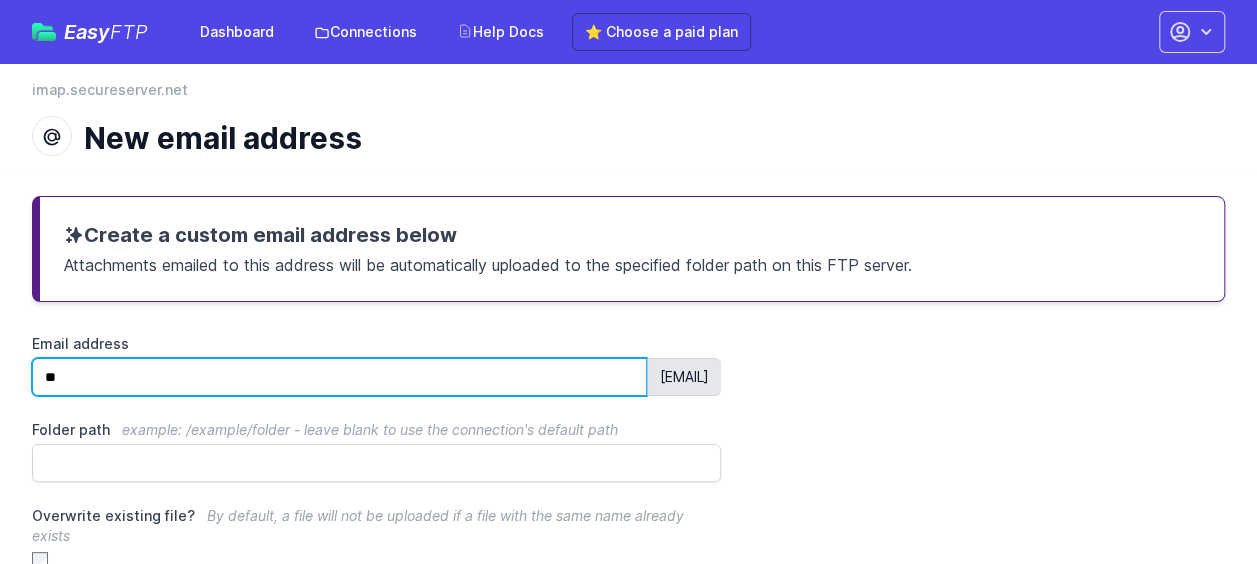 type on "*" 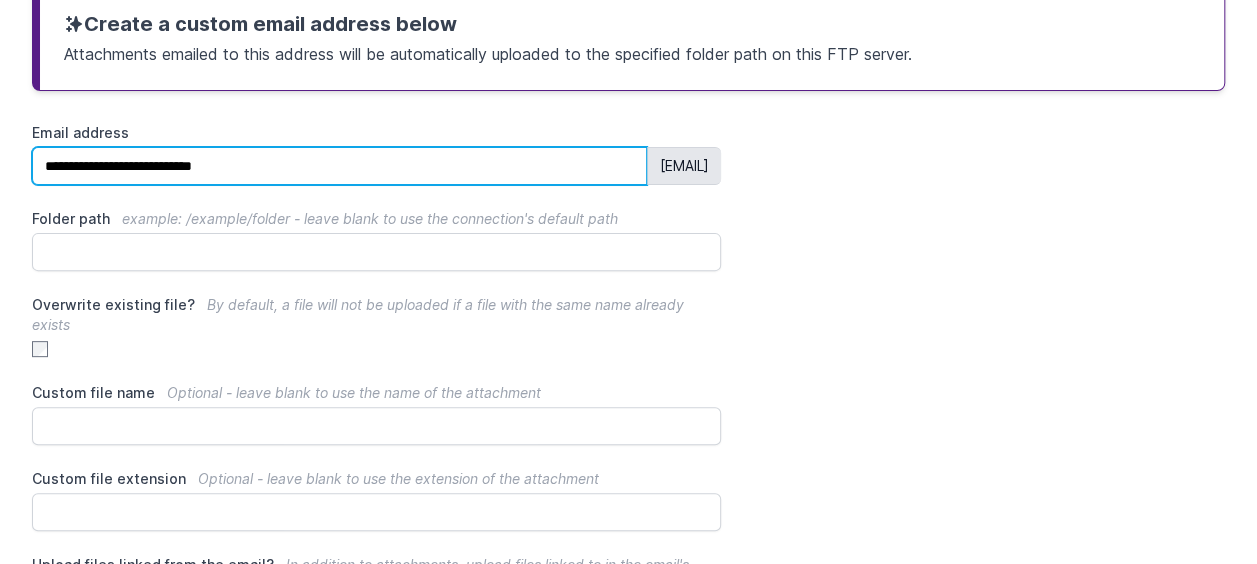 scroll, scrollTop: 214, scrollLeft: 0, axis: vertical 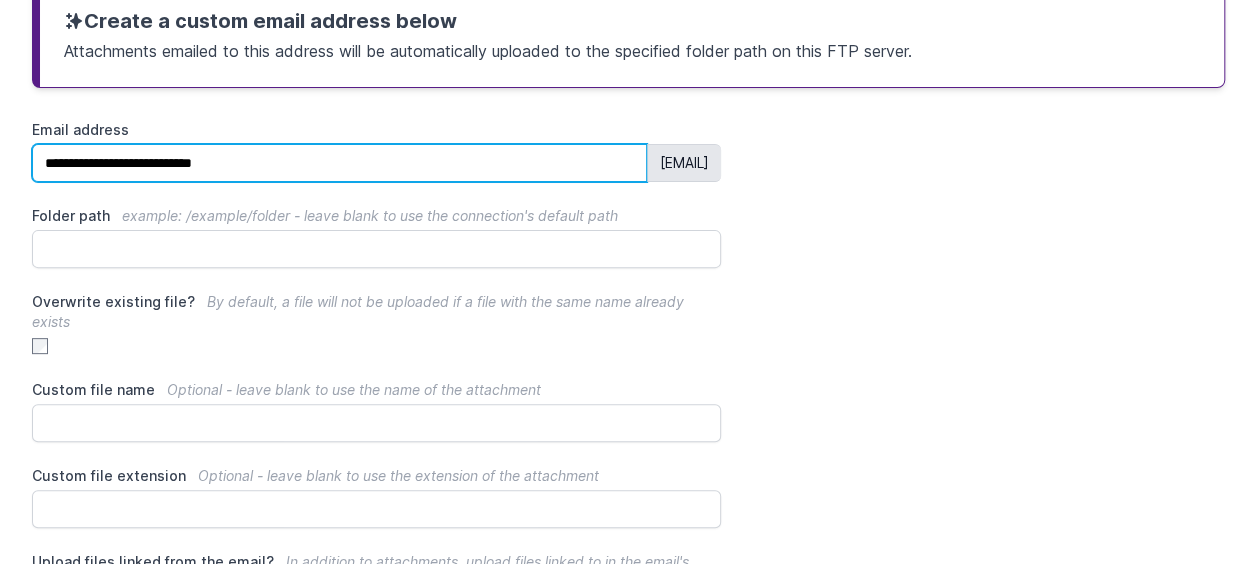 click on "**********" at bounding box center [339, 163] 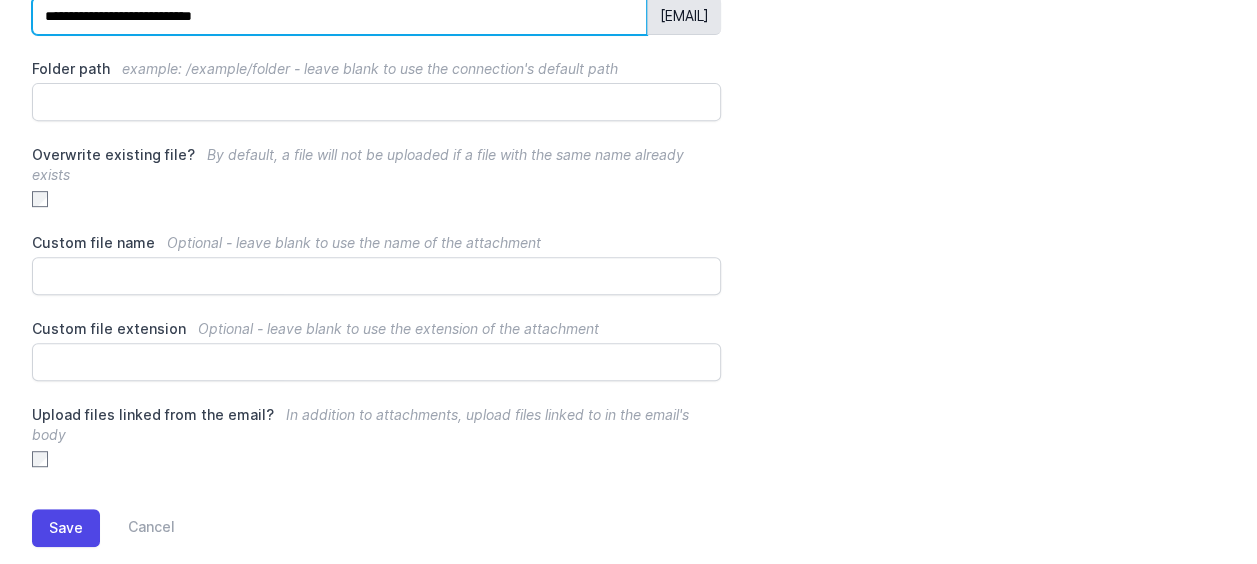 scroll, scrollTop: 396, scrollLeft: 0, axis: vertical 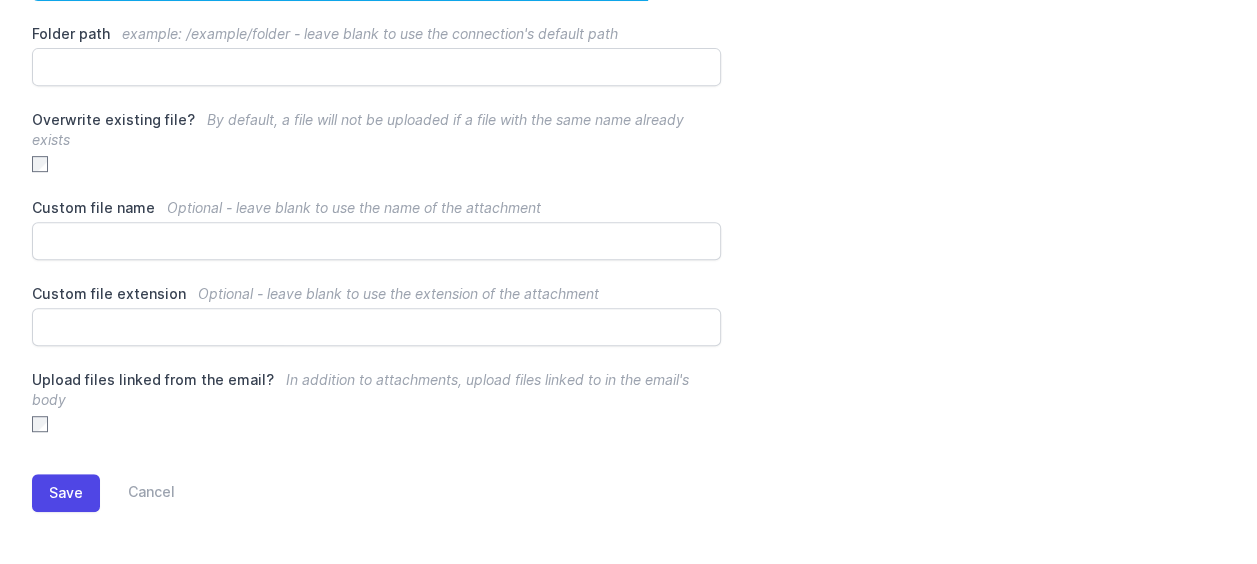 type on "**********" 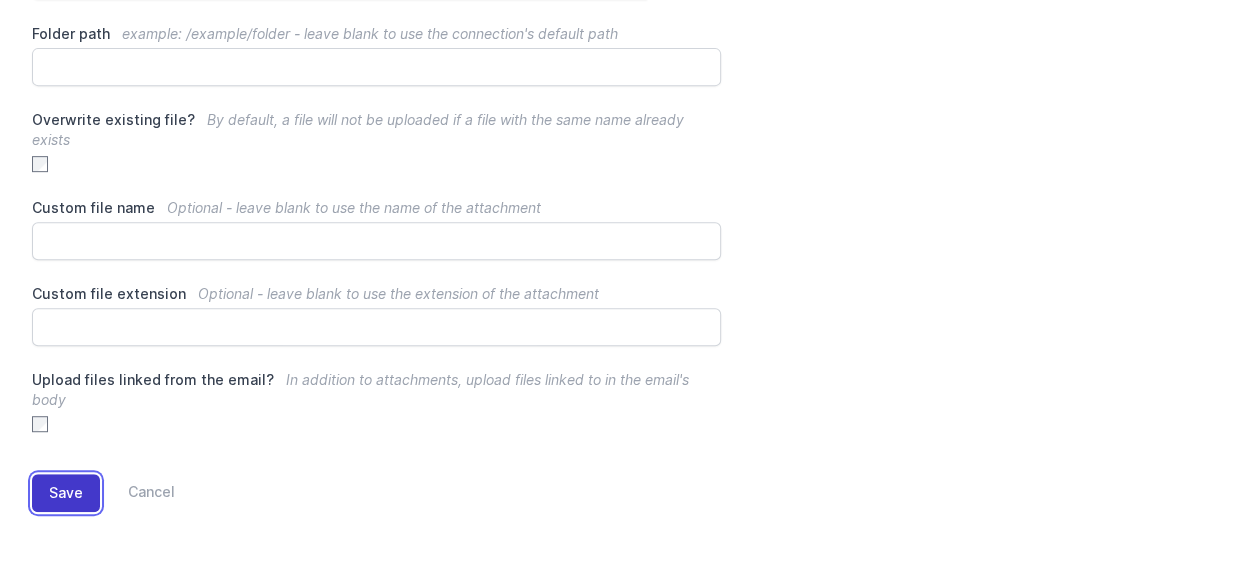 click on "Save" at bounding box center [66, 493] 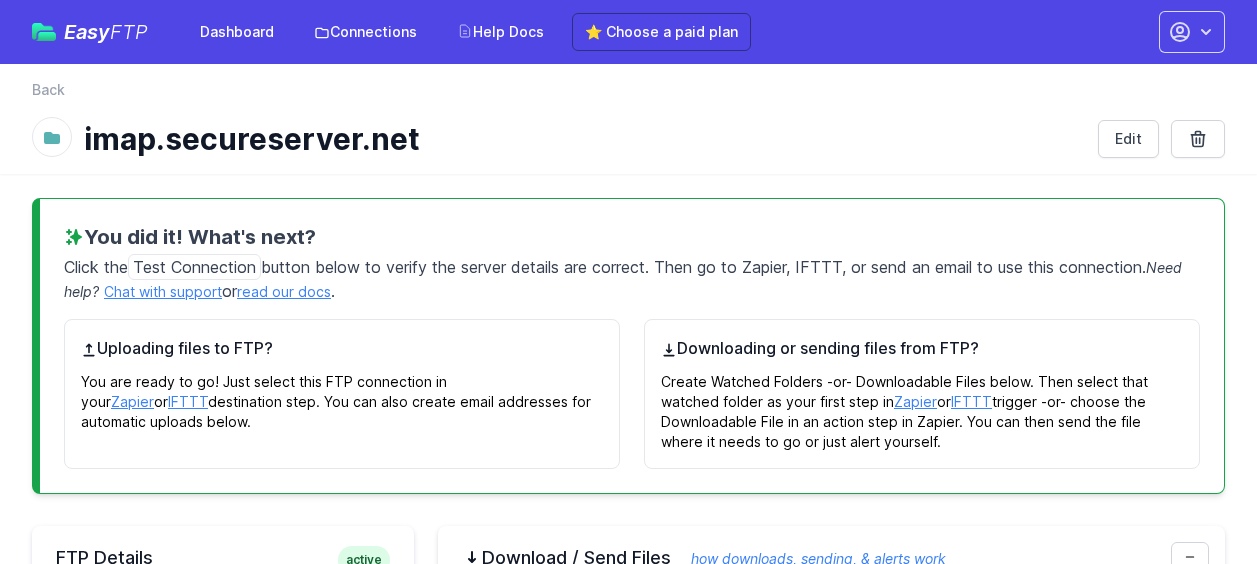 scroll, scrollTop: 0, scrollLeft: 0, axis: both 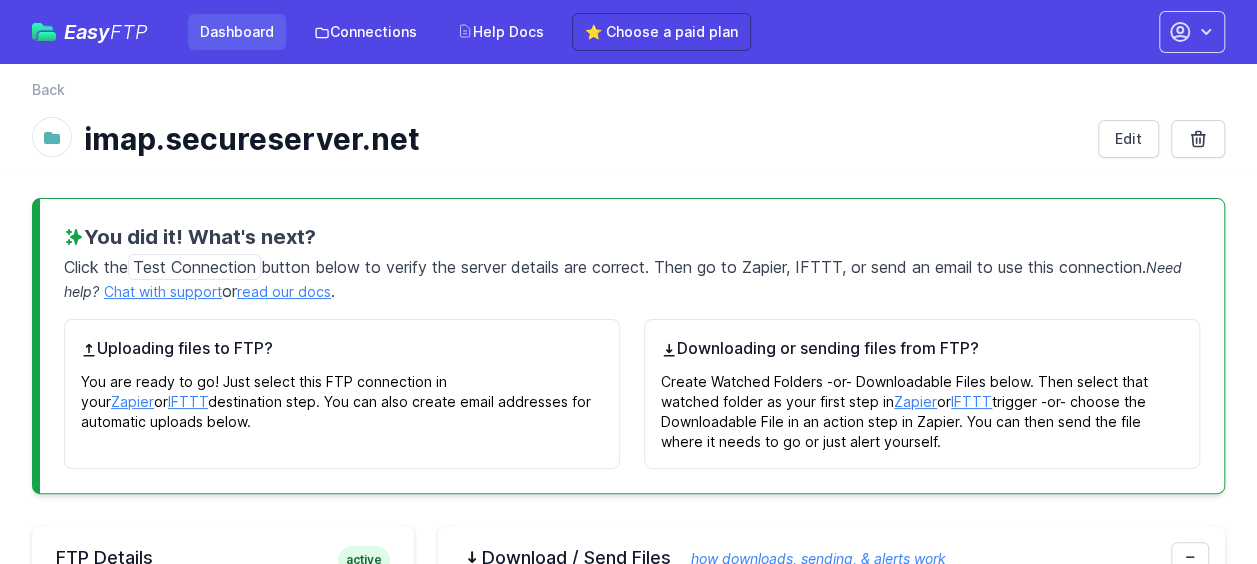 click on "Dashboard" at bounding box center [237, 32] 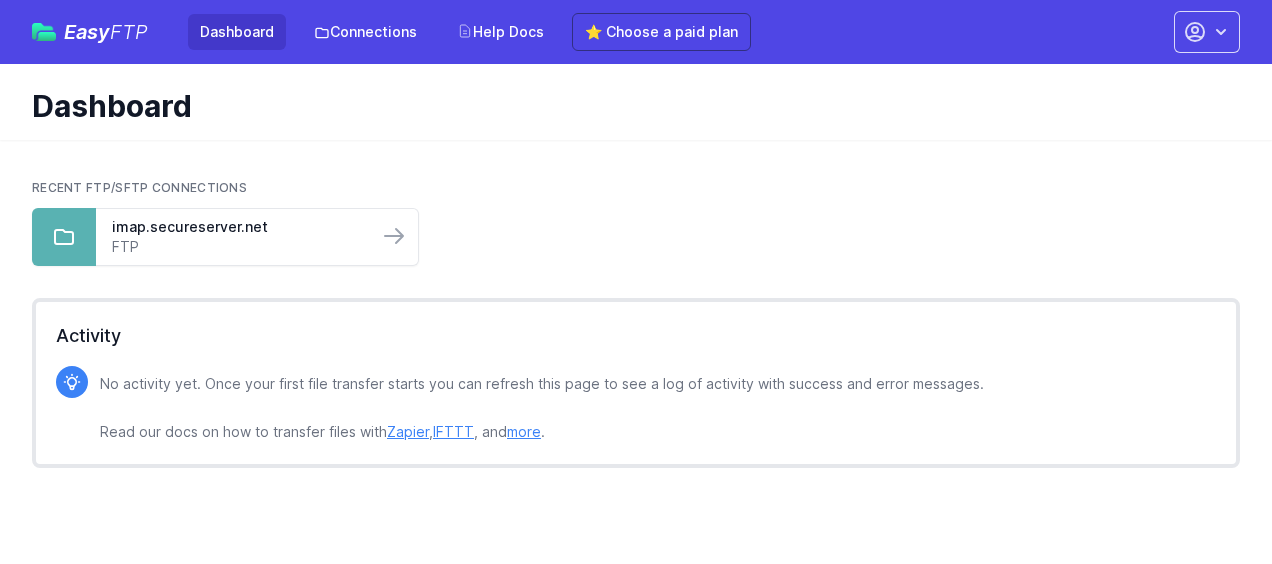 scroll, scrollTop: 0, scrollLeft: 0, axis: both 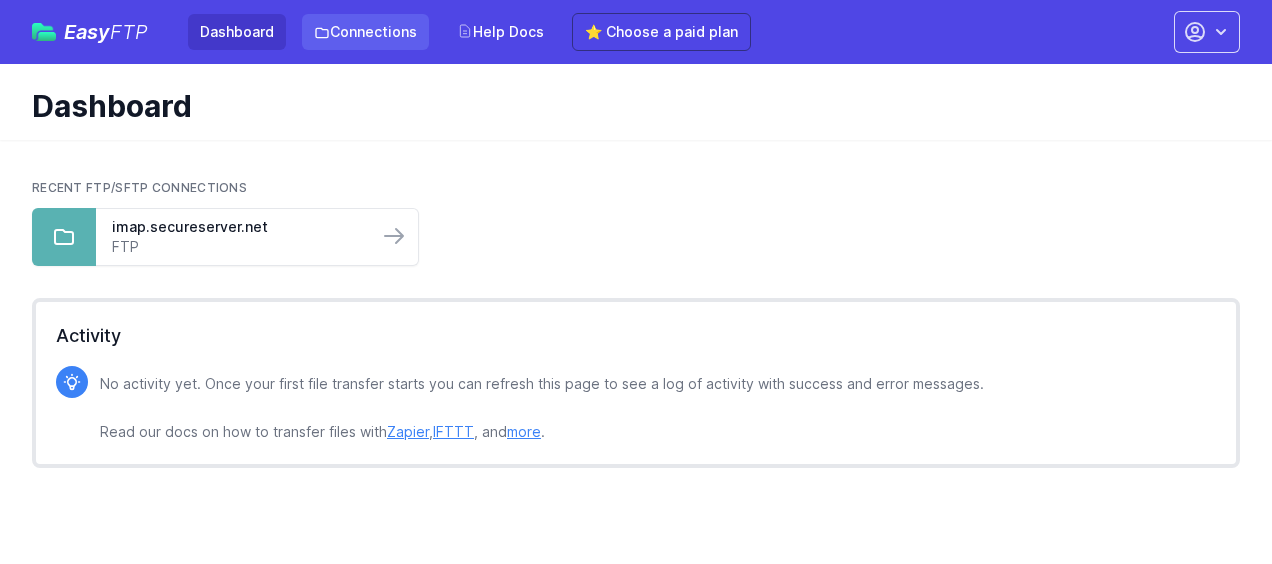 click on "Connections" at bounding box center (365, 32) 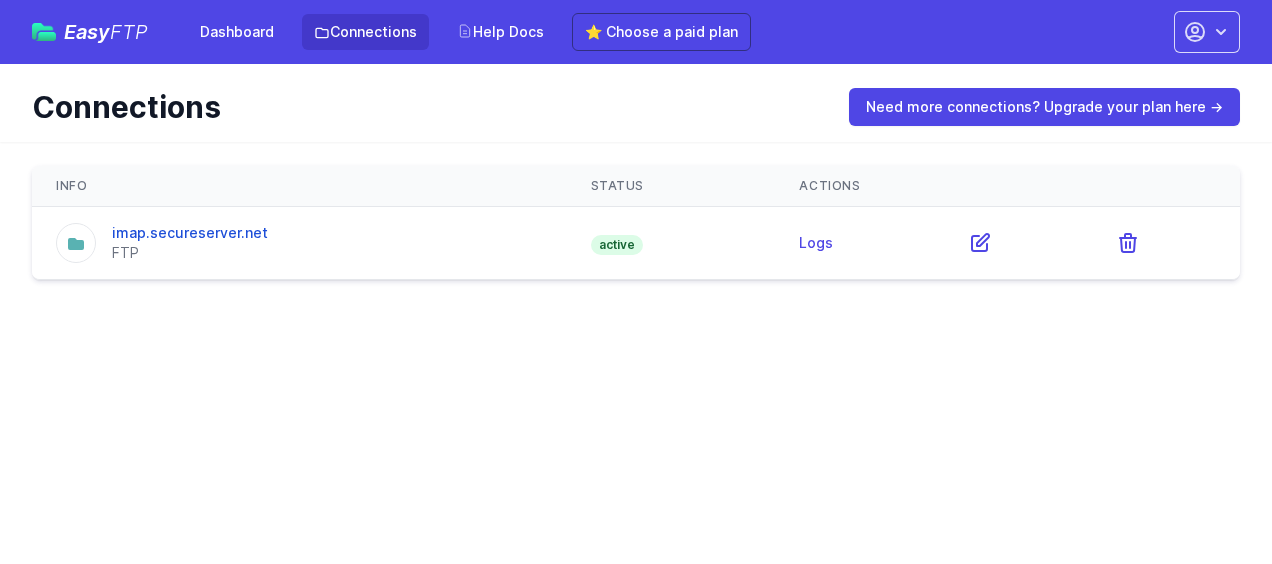 scroll, scrollTop: 0, scrollLeft: 0, axis: both 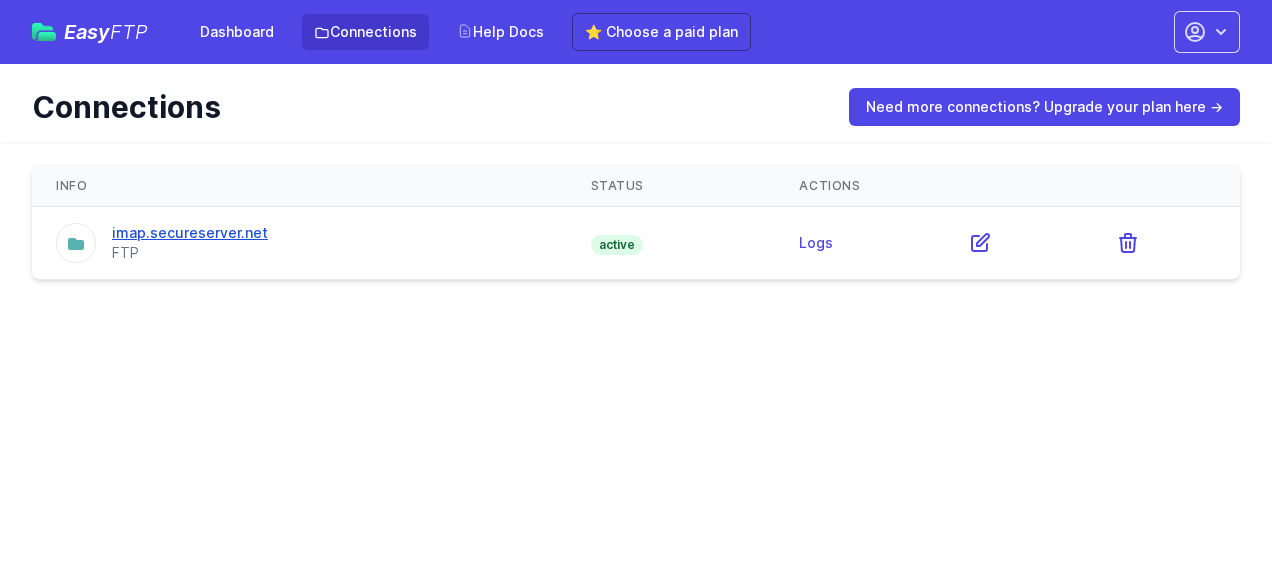 click on "imap.secureserver.net" at bounding box center (190, 232) 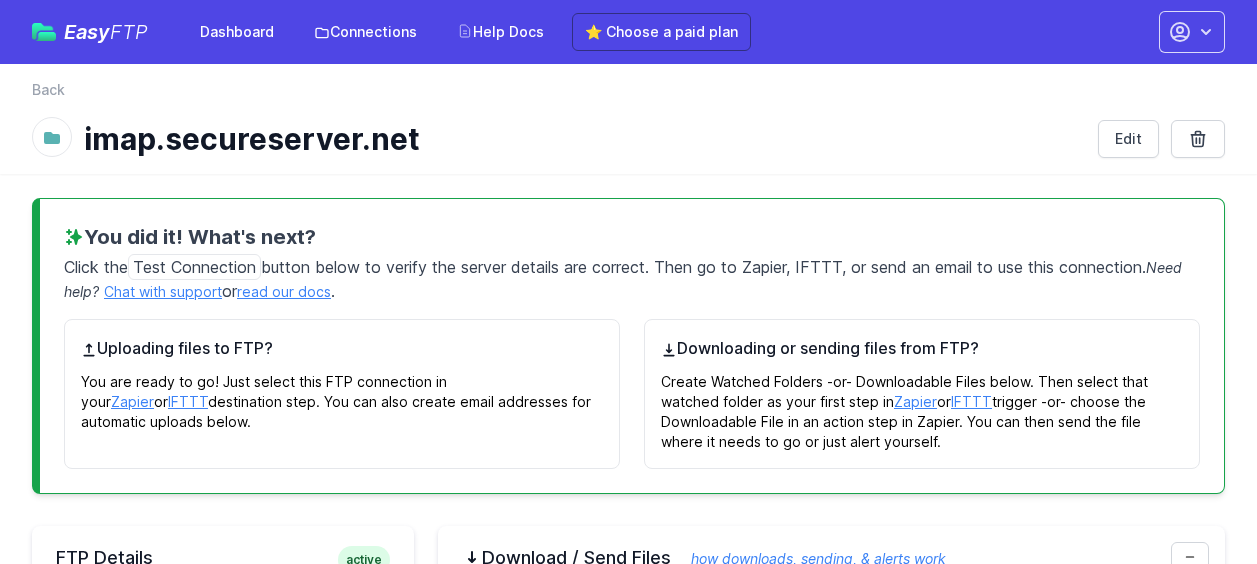scroll, scrollTop: 0, scrollLeft: 0, axis: both 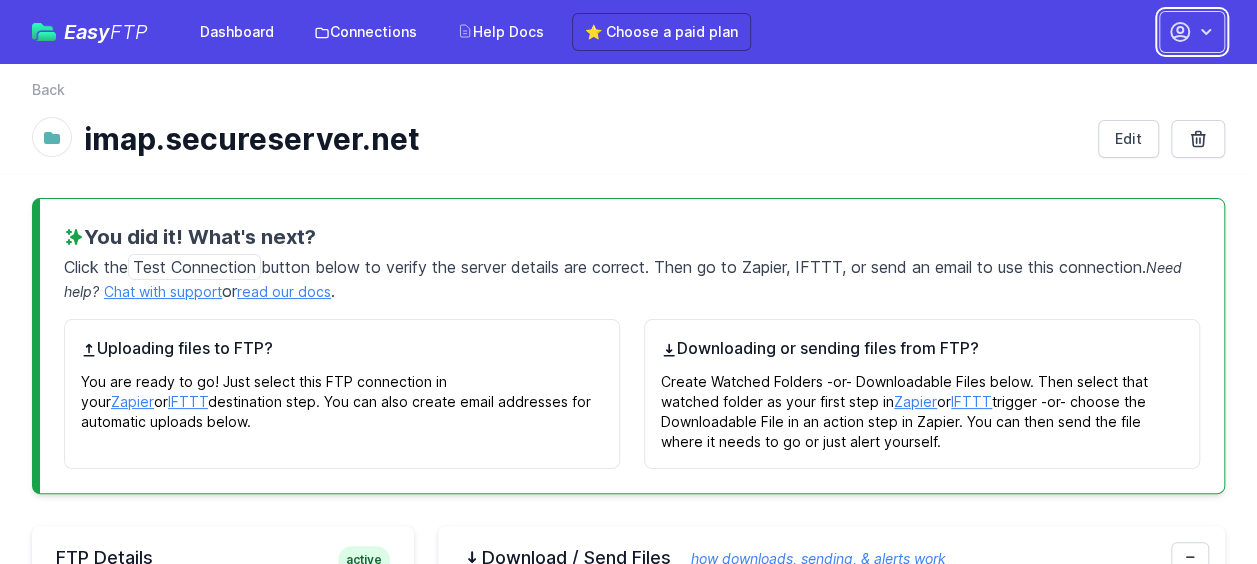 click 